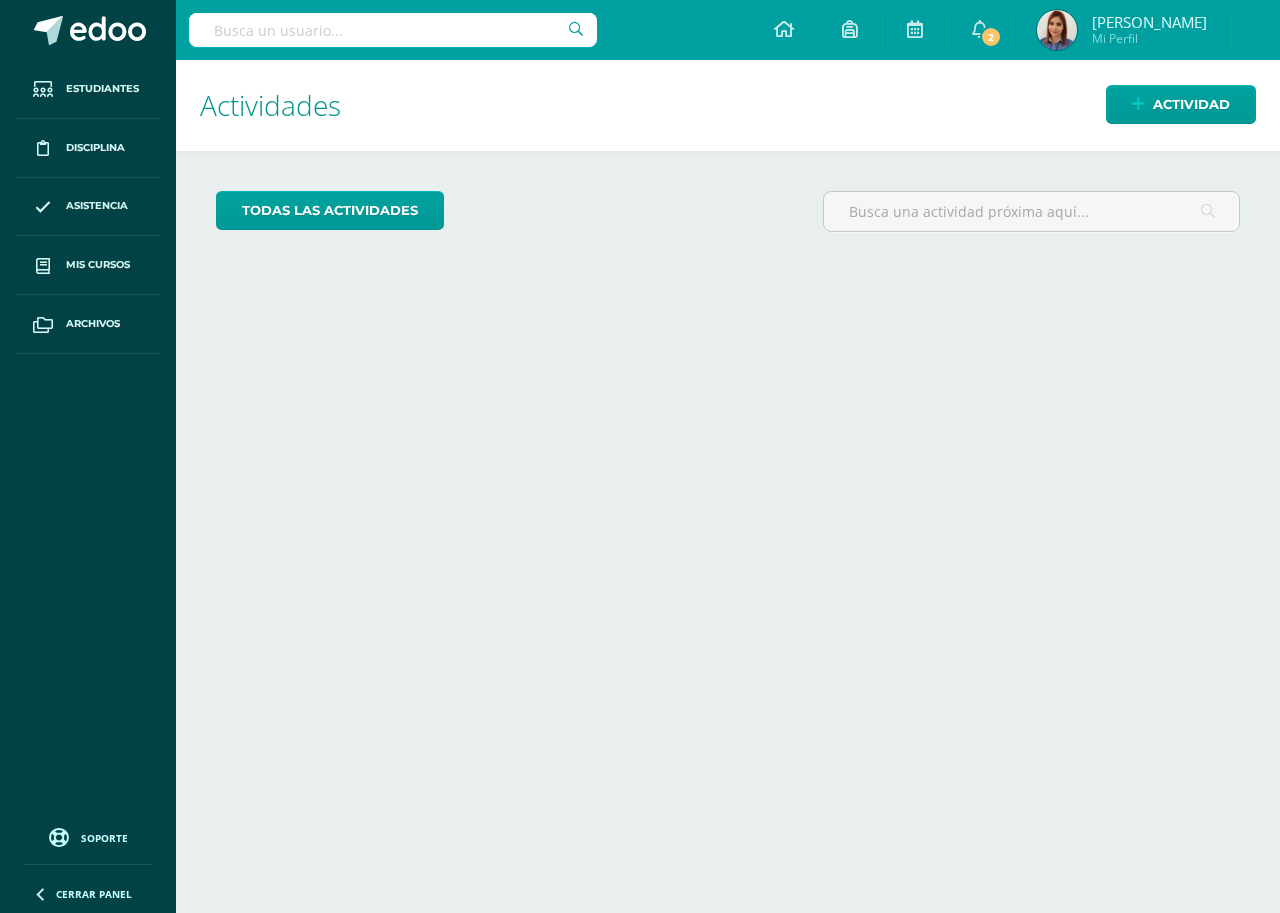 scroll, scrollTop: 0, scrollLeft: 0, axis: both 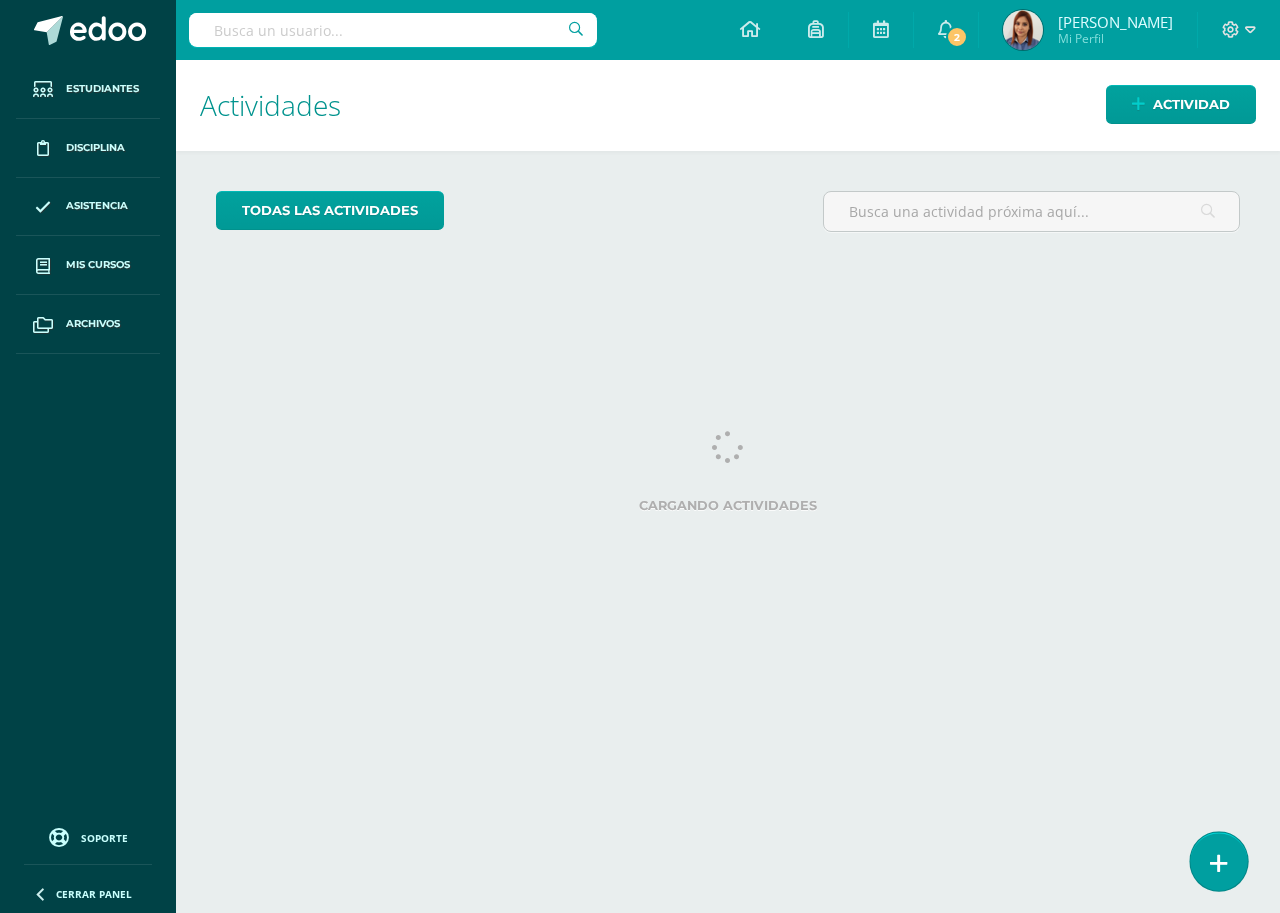 click at bounding box center [1219, 863] 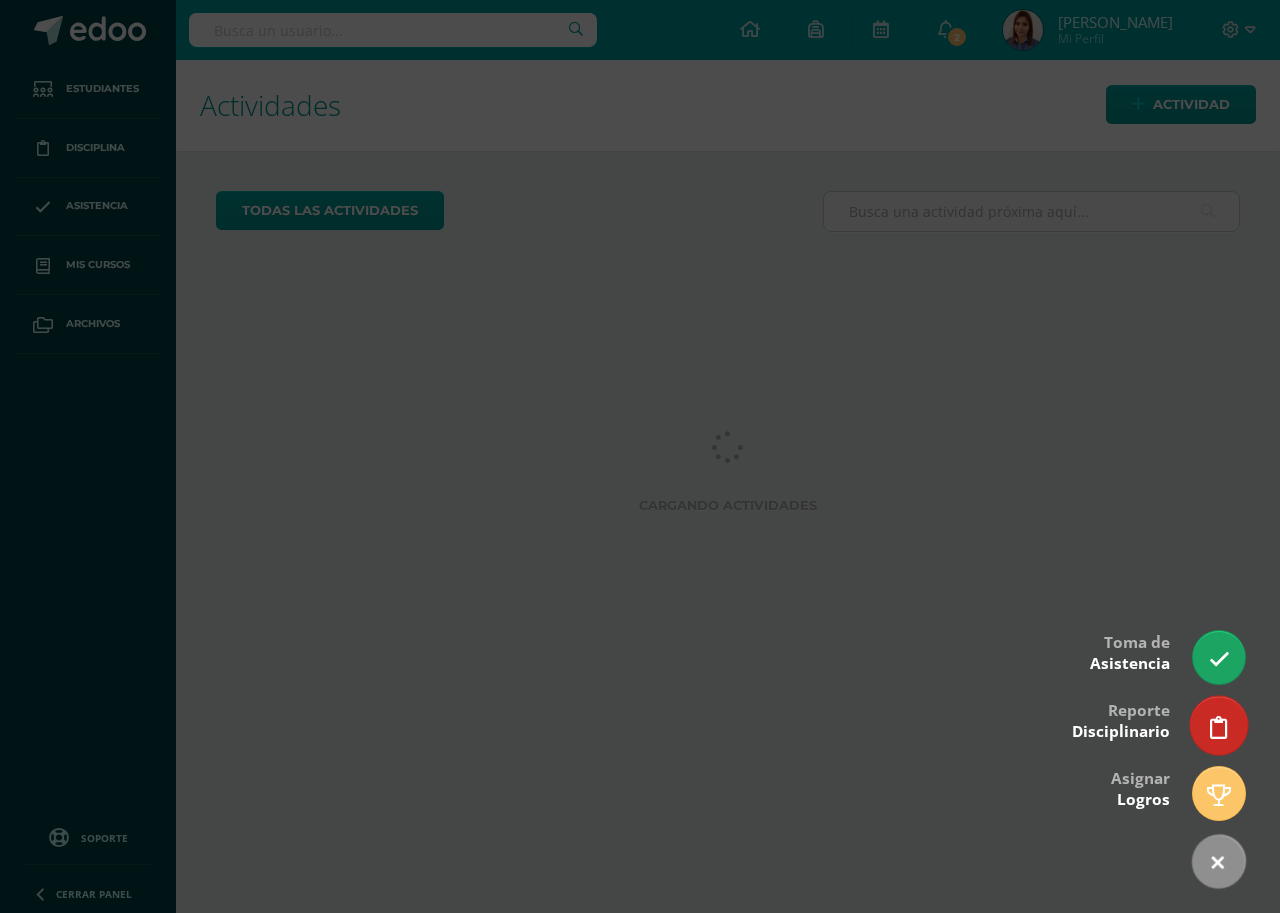scroll, scrollTop: 0, scrollLeft: 0, axis: both 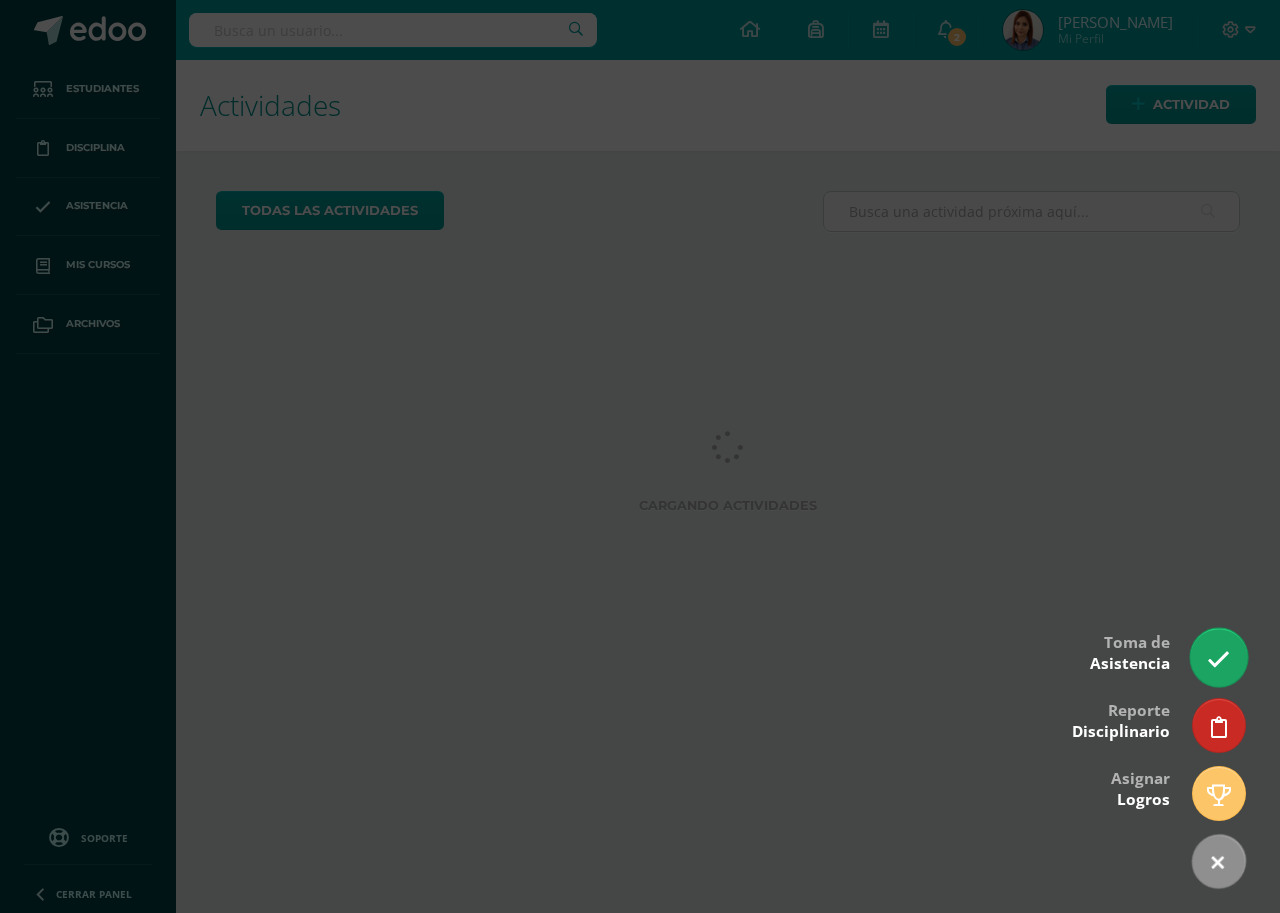 click at bounding box center (1218, 659) 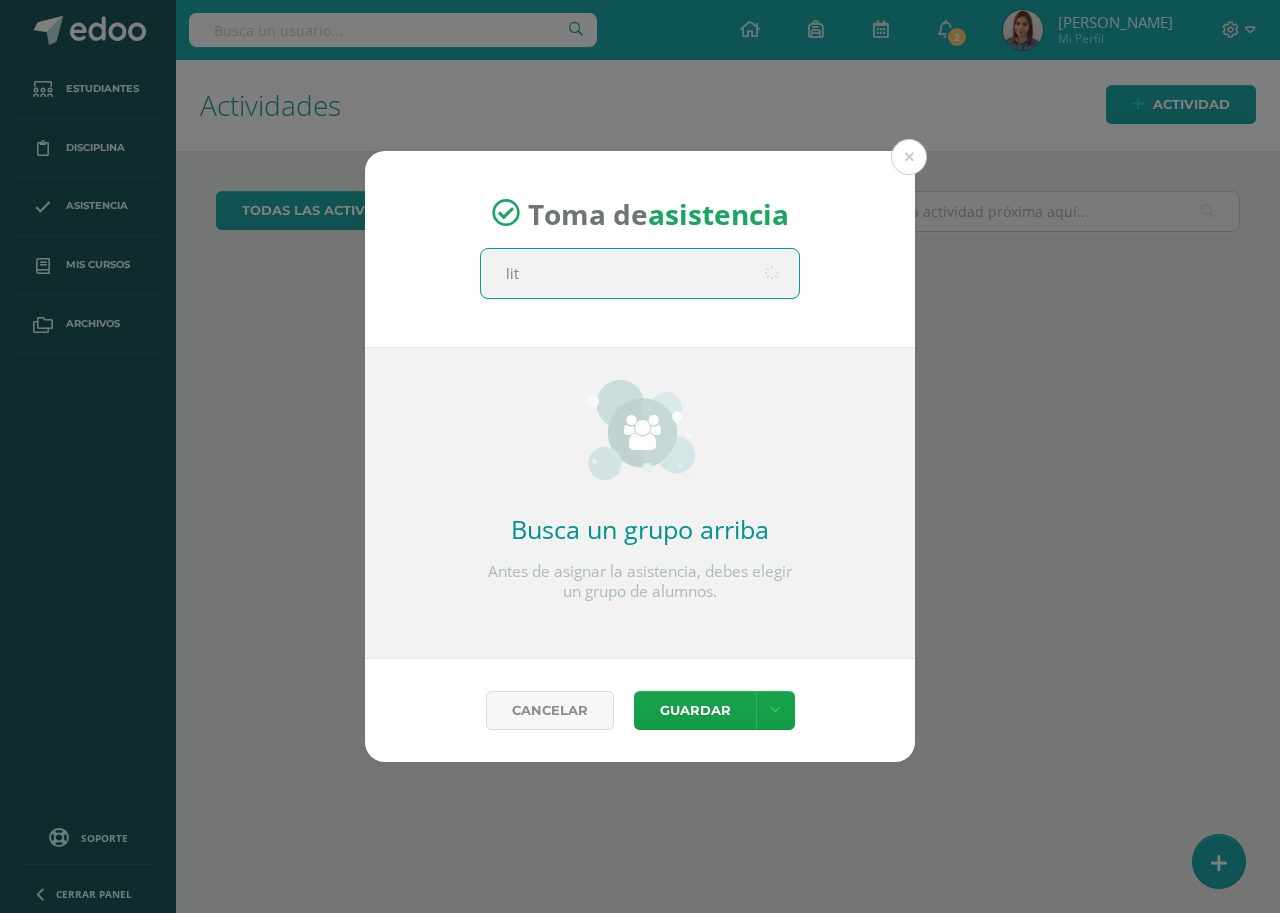 type on "lite" 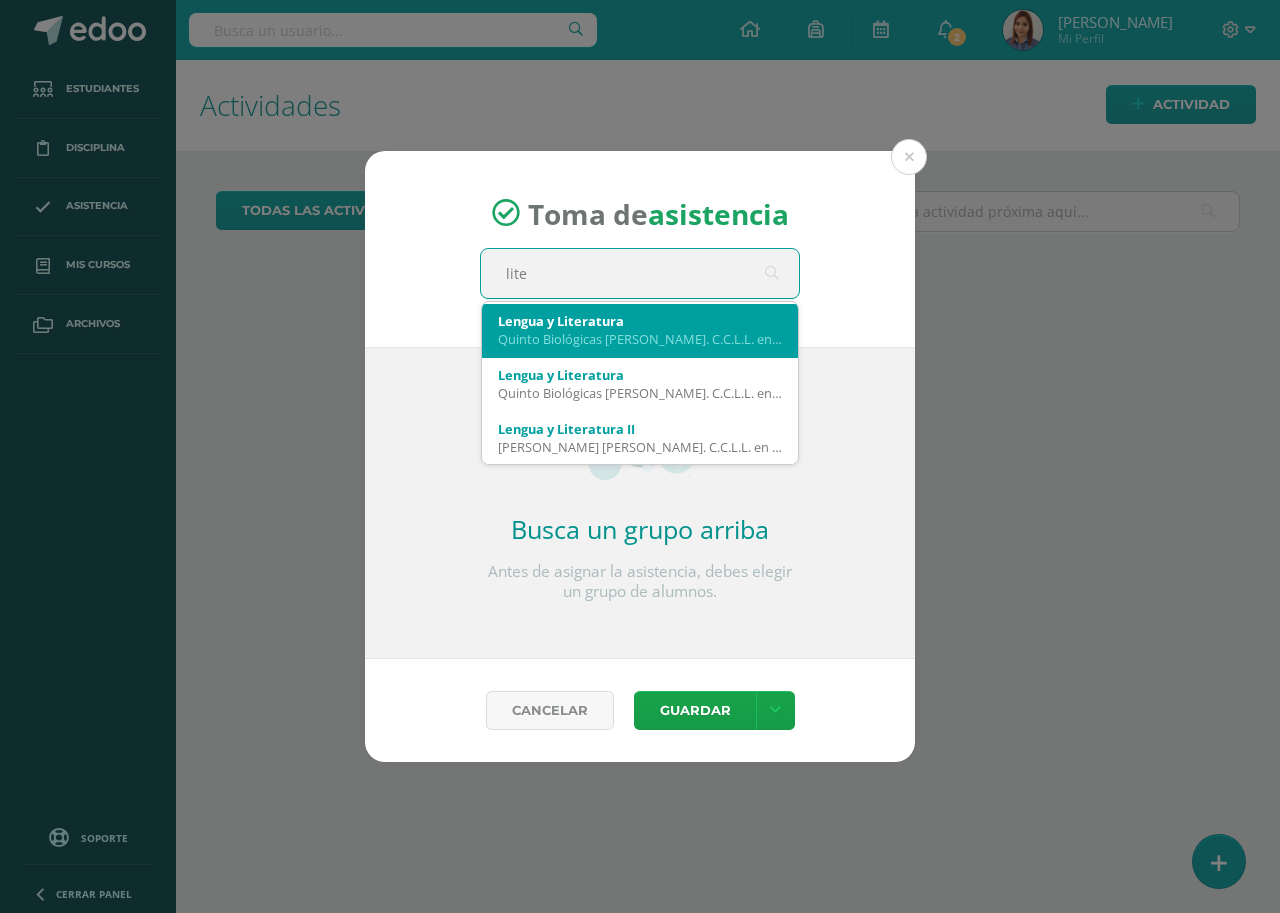 scroll, scrollTop: 108, scrollLeft: 0, axis: vertical 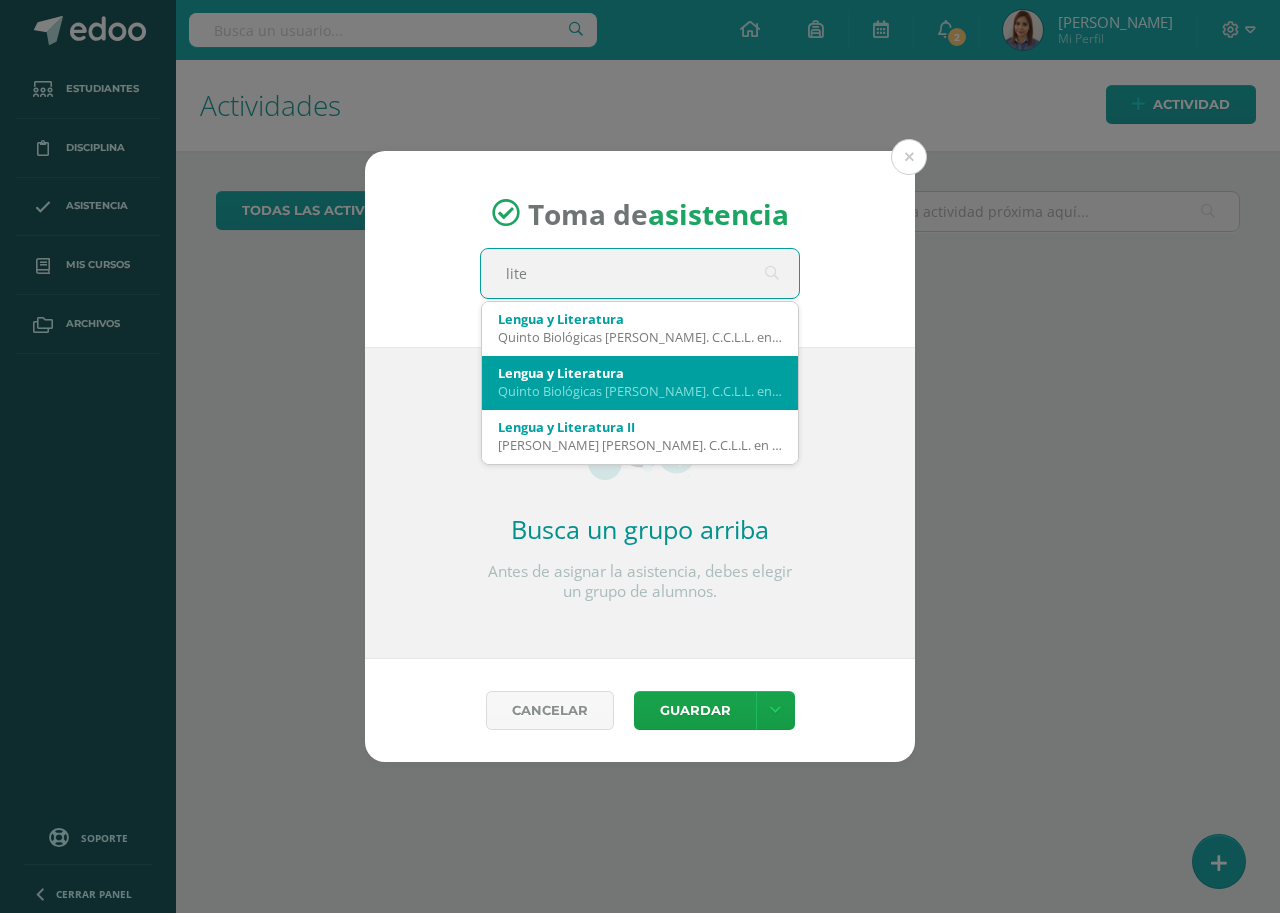 click on "Quinto Biológicas Bach. C.C.L.L.  en Ciencias Biológicas 'A'" at bounding box center (640, 391) 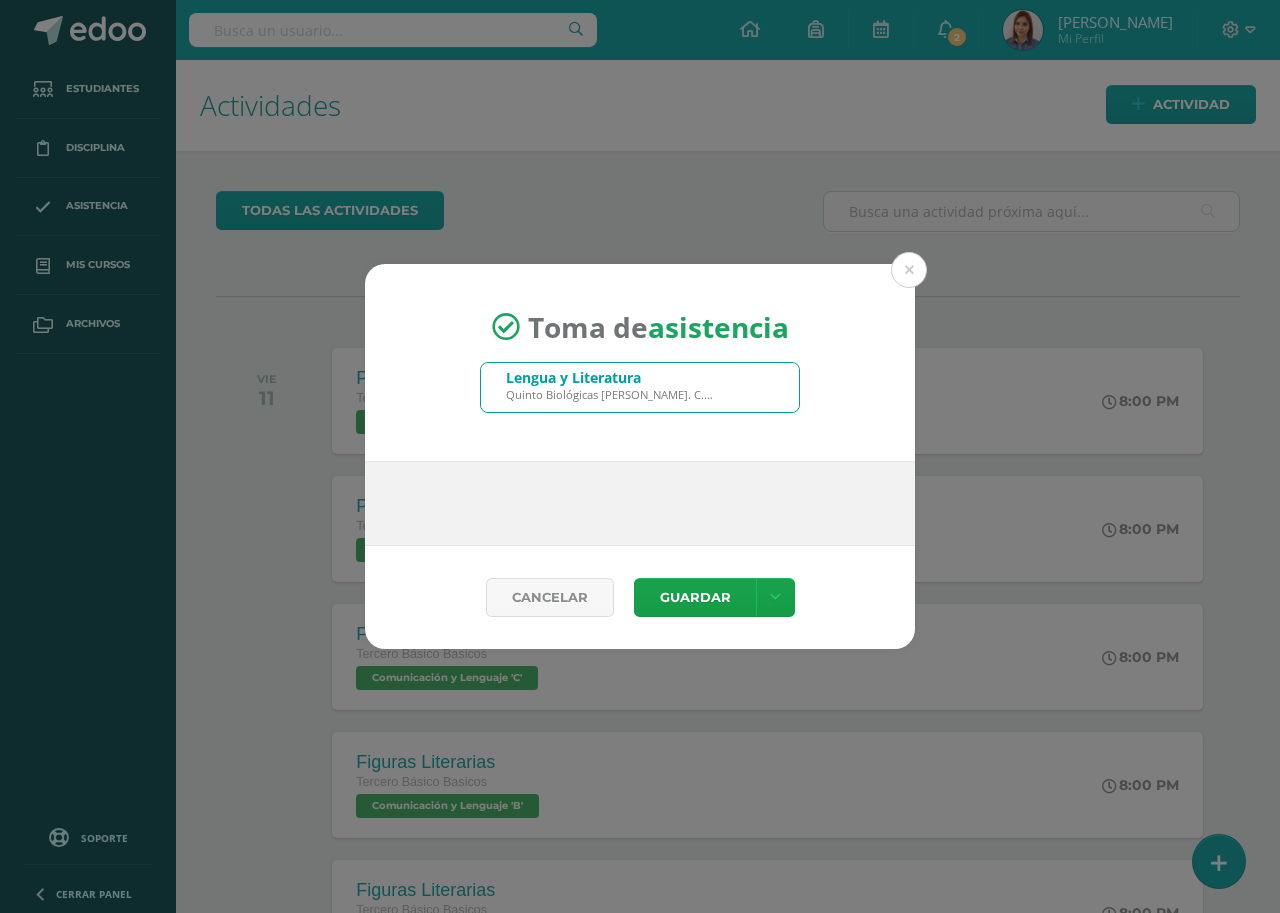 type 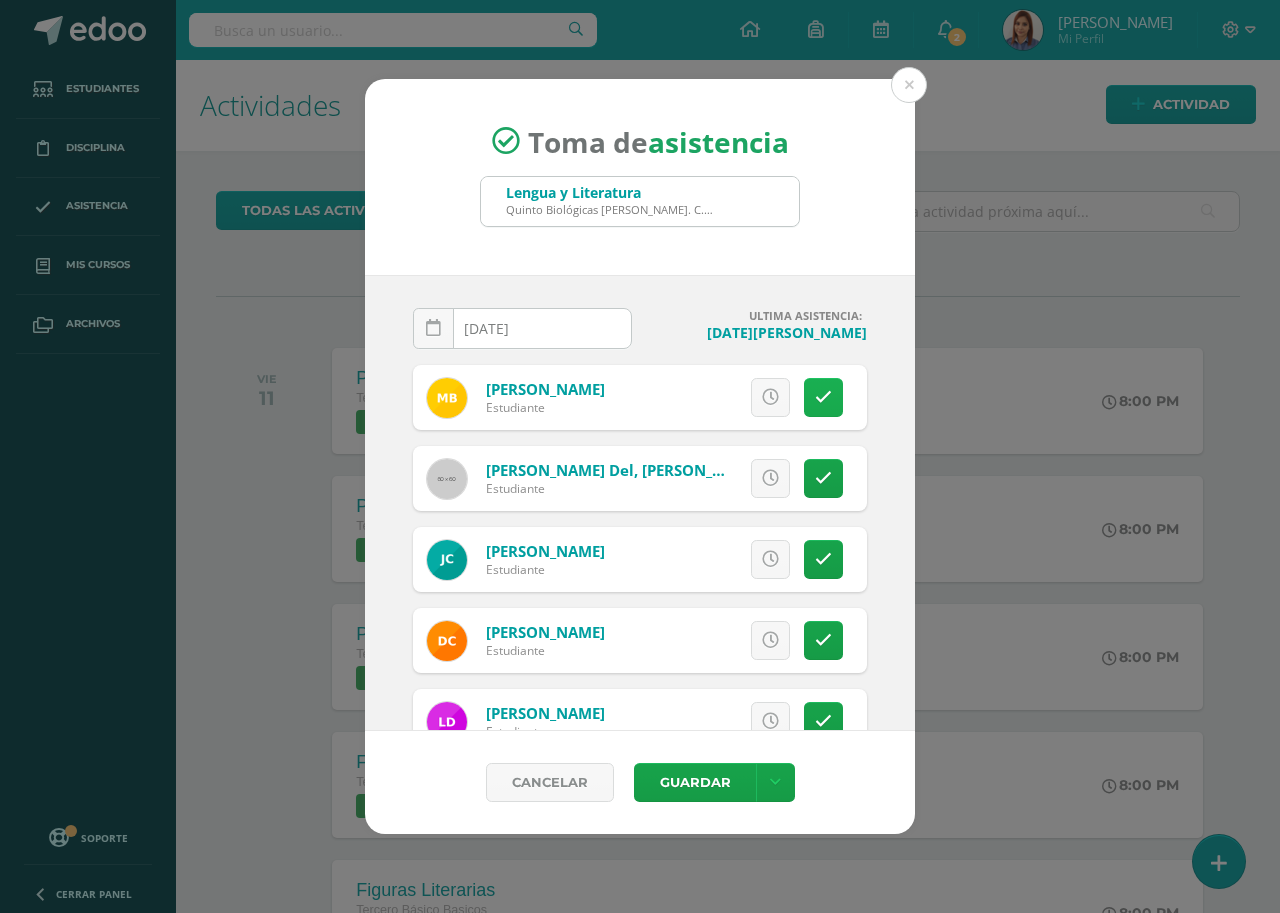 click at bounding box center [823, 397] 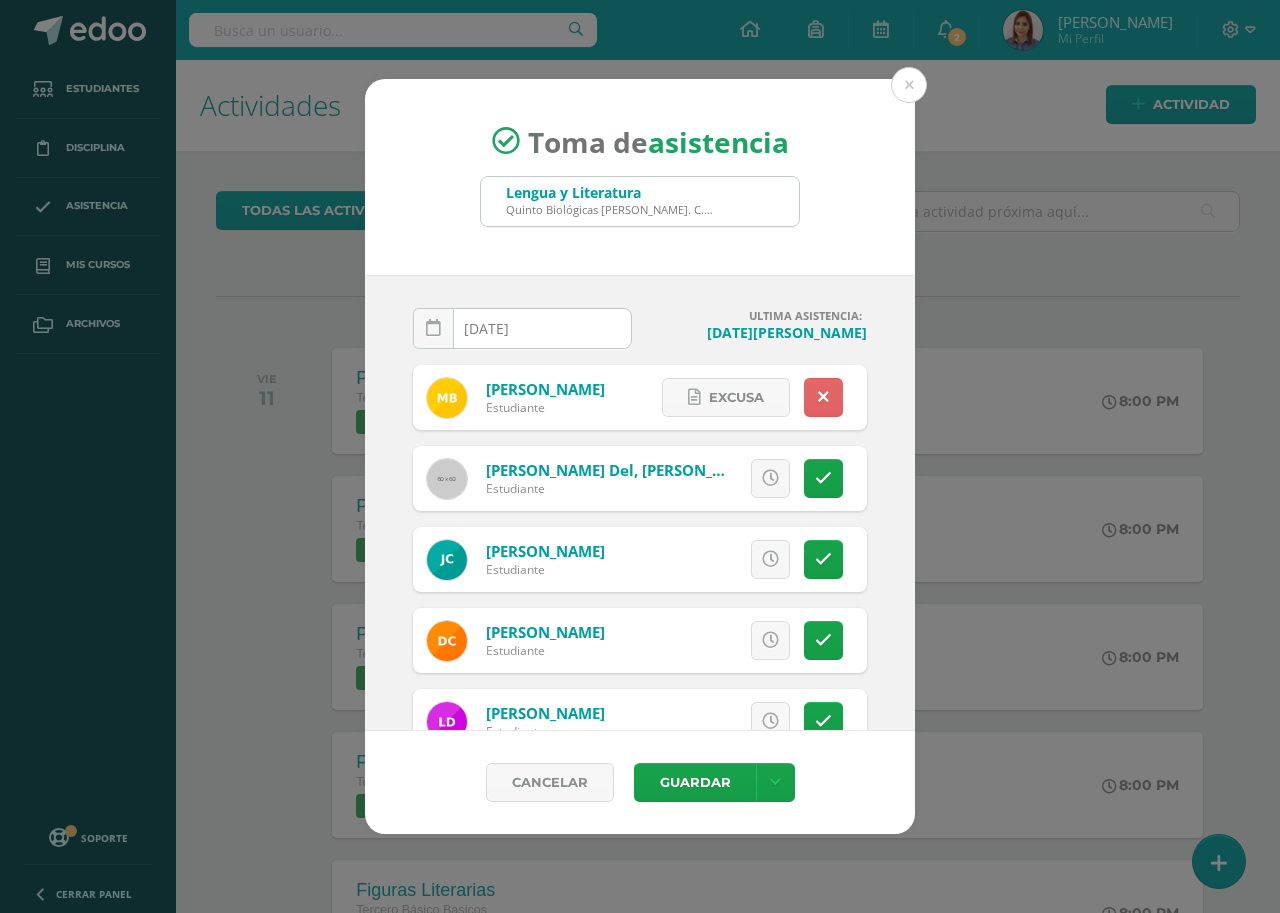 scroll, scrollTop: 100, scrollLeft: 0, axis: vertical 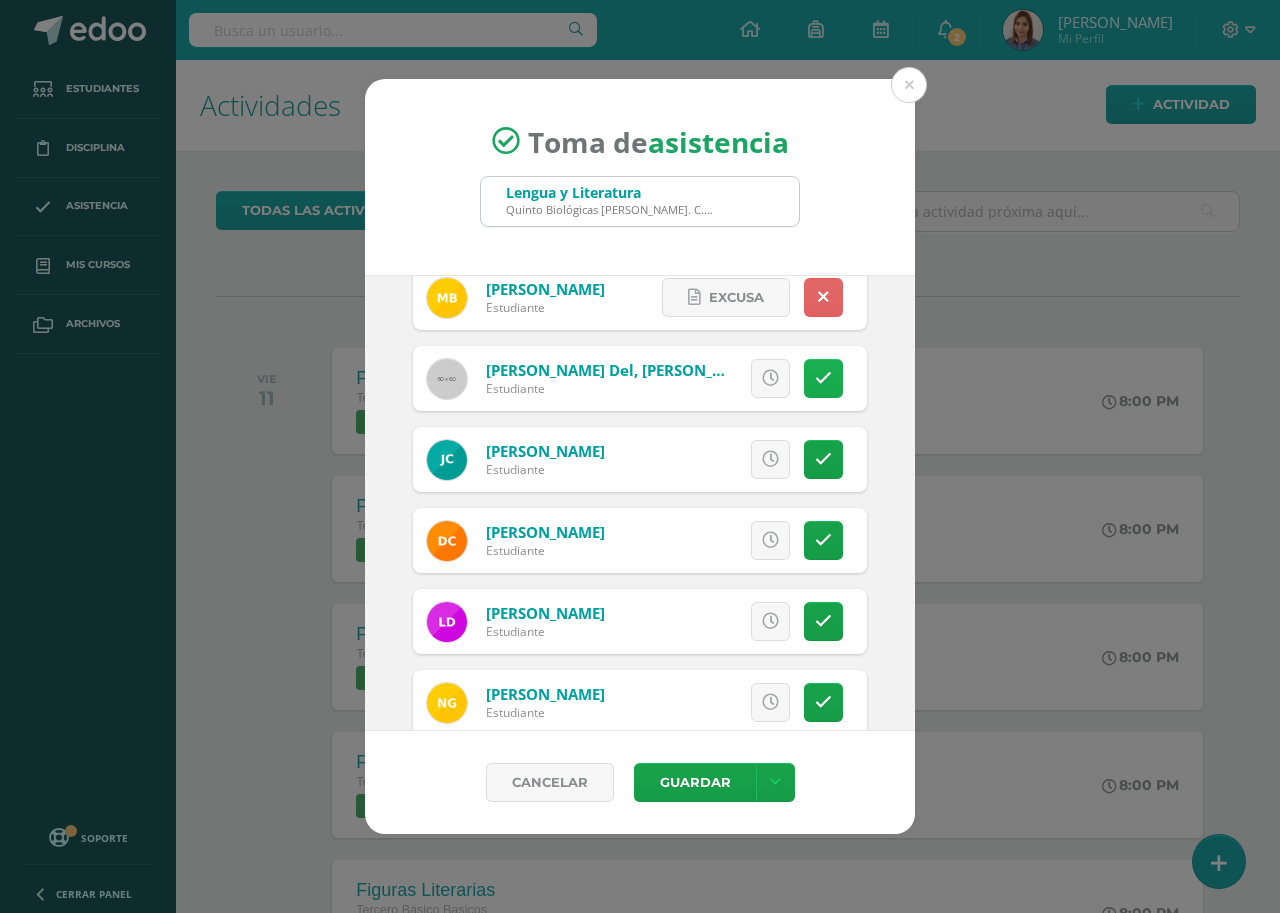 click at bounding box center (823, 378) 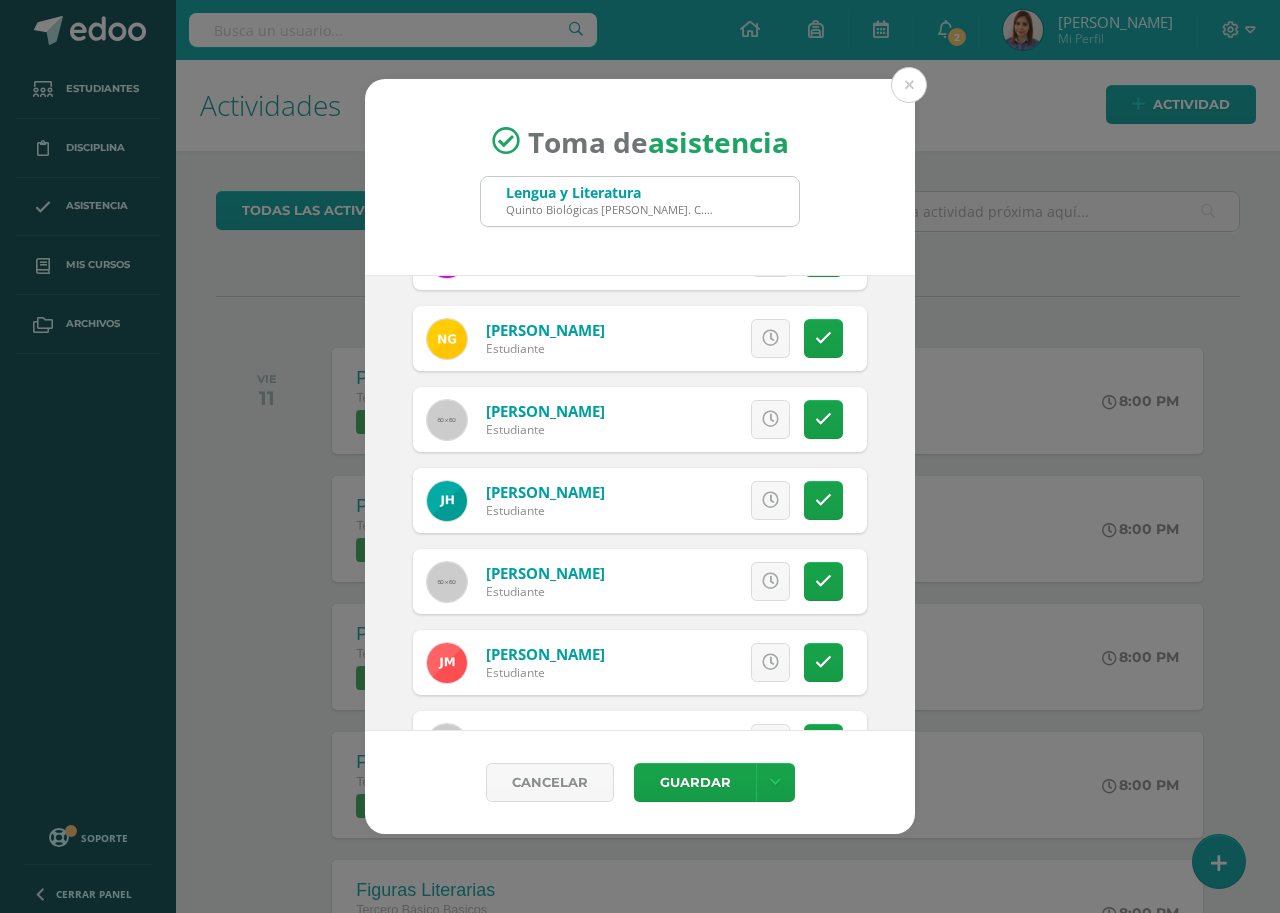 scroll, scrollTop: 500, scrollLeft: 0, axis: vertical 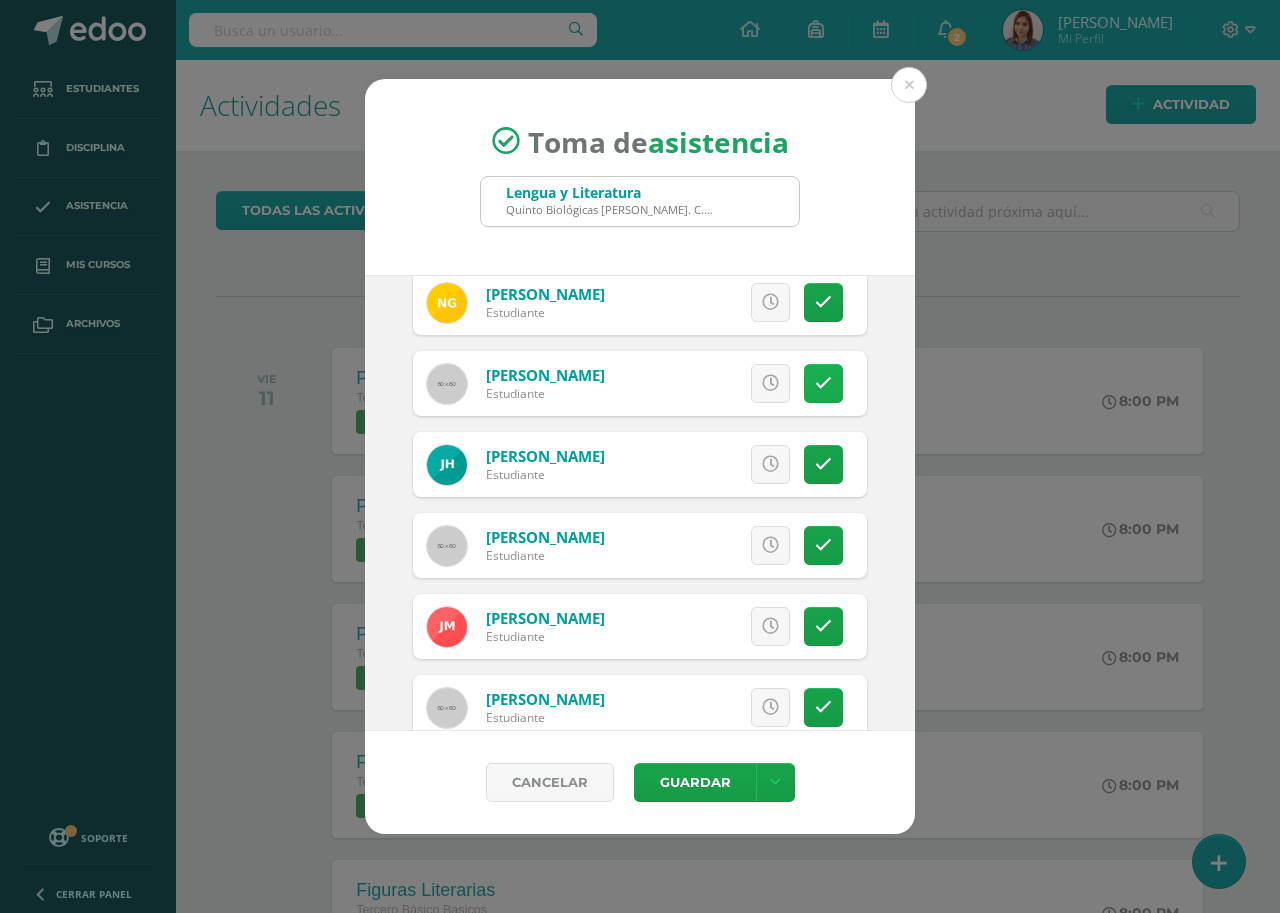 click at bounding box center [823, 383] 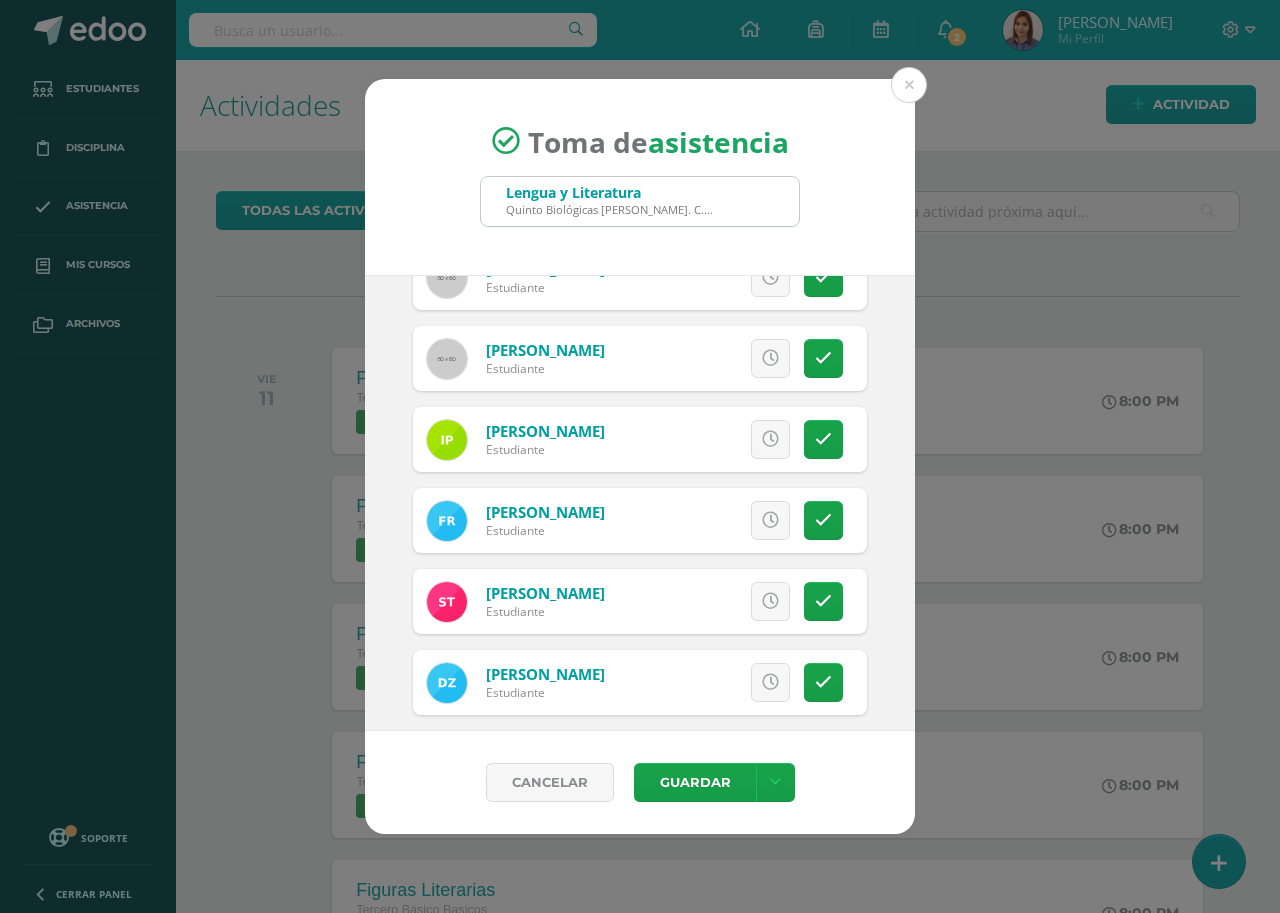 scroll, scrollTop: 947, scrollLeft: 0, axis: vertical 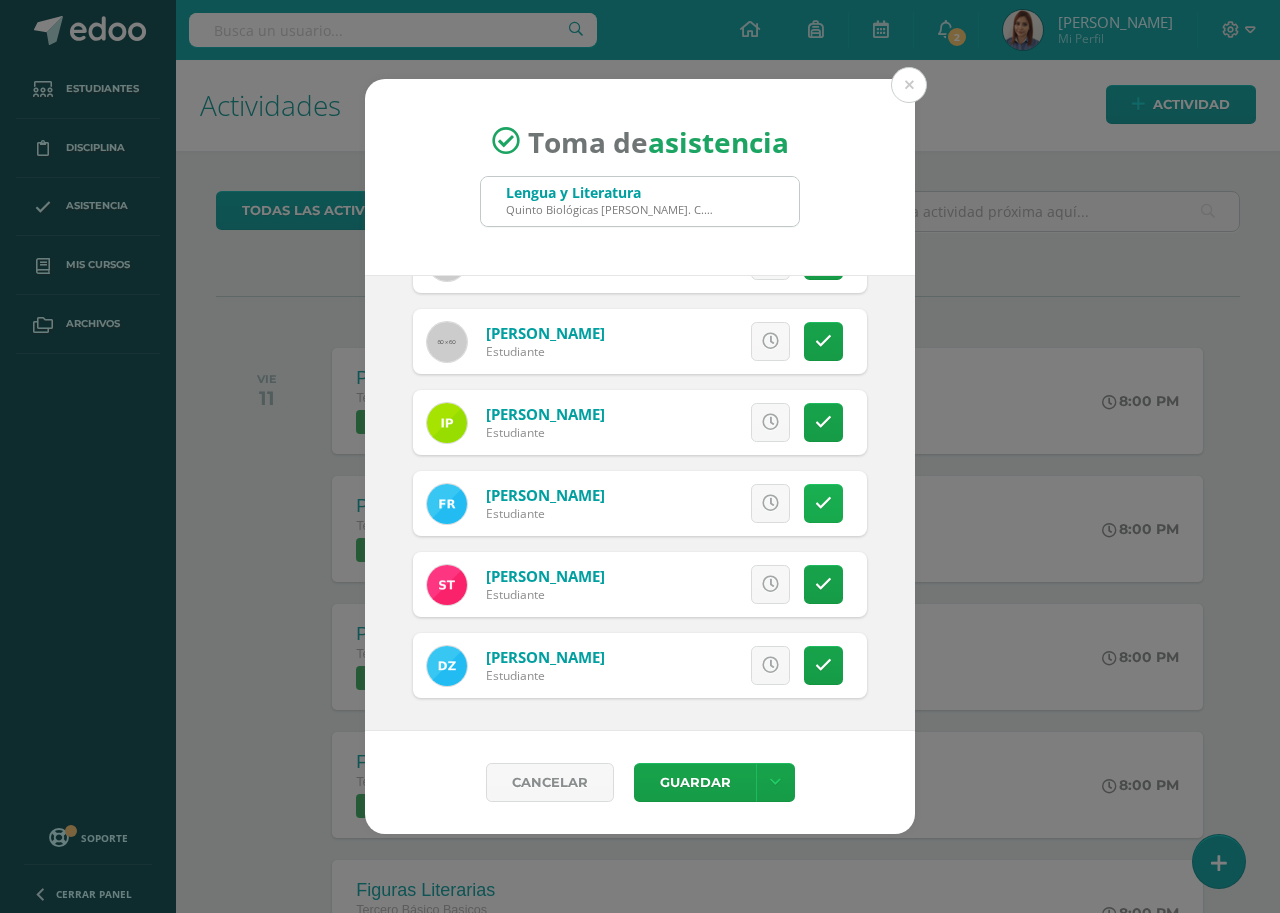 click at bounding box center [823, 503] 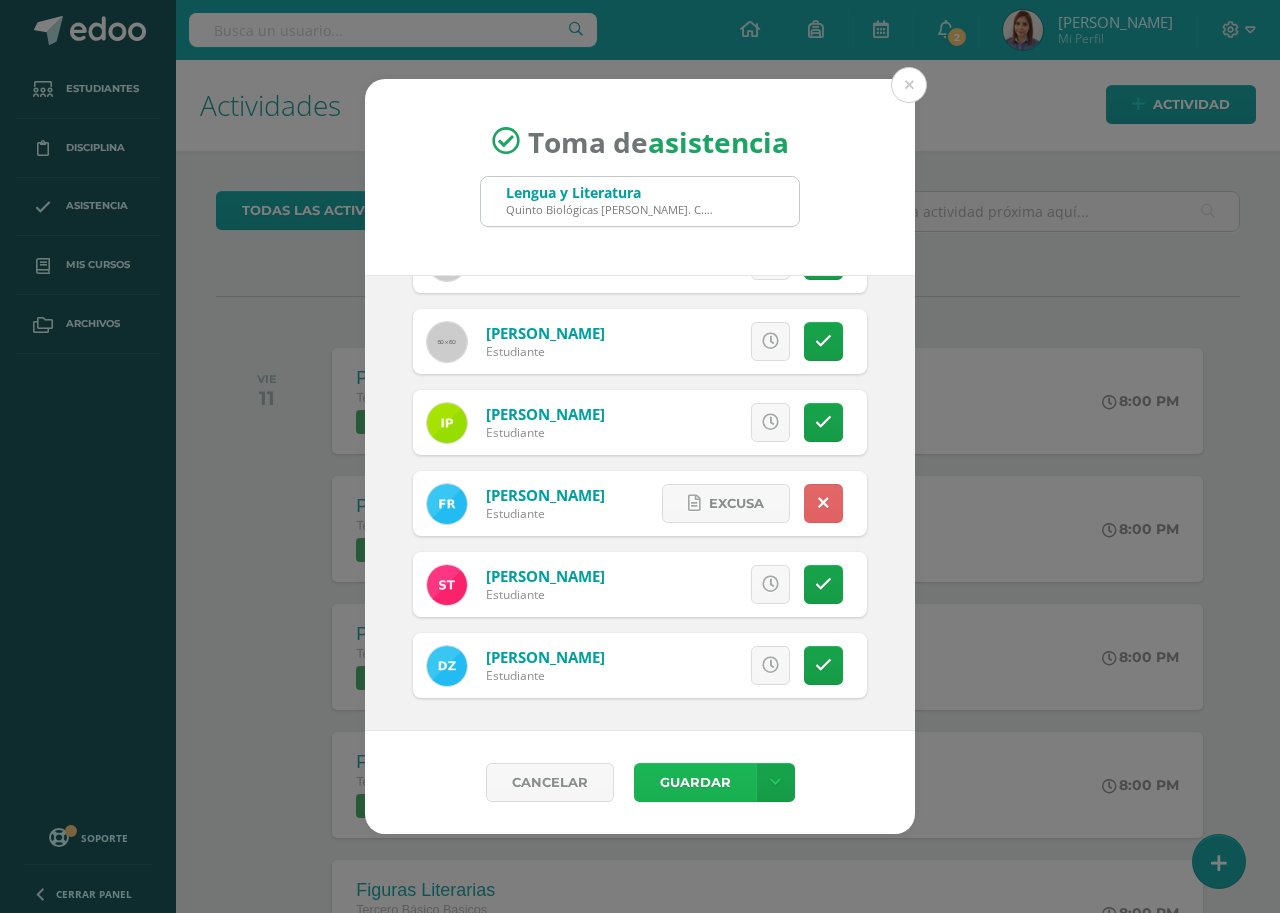 click on "Guardar" at bounding box center [695, 782] 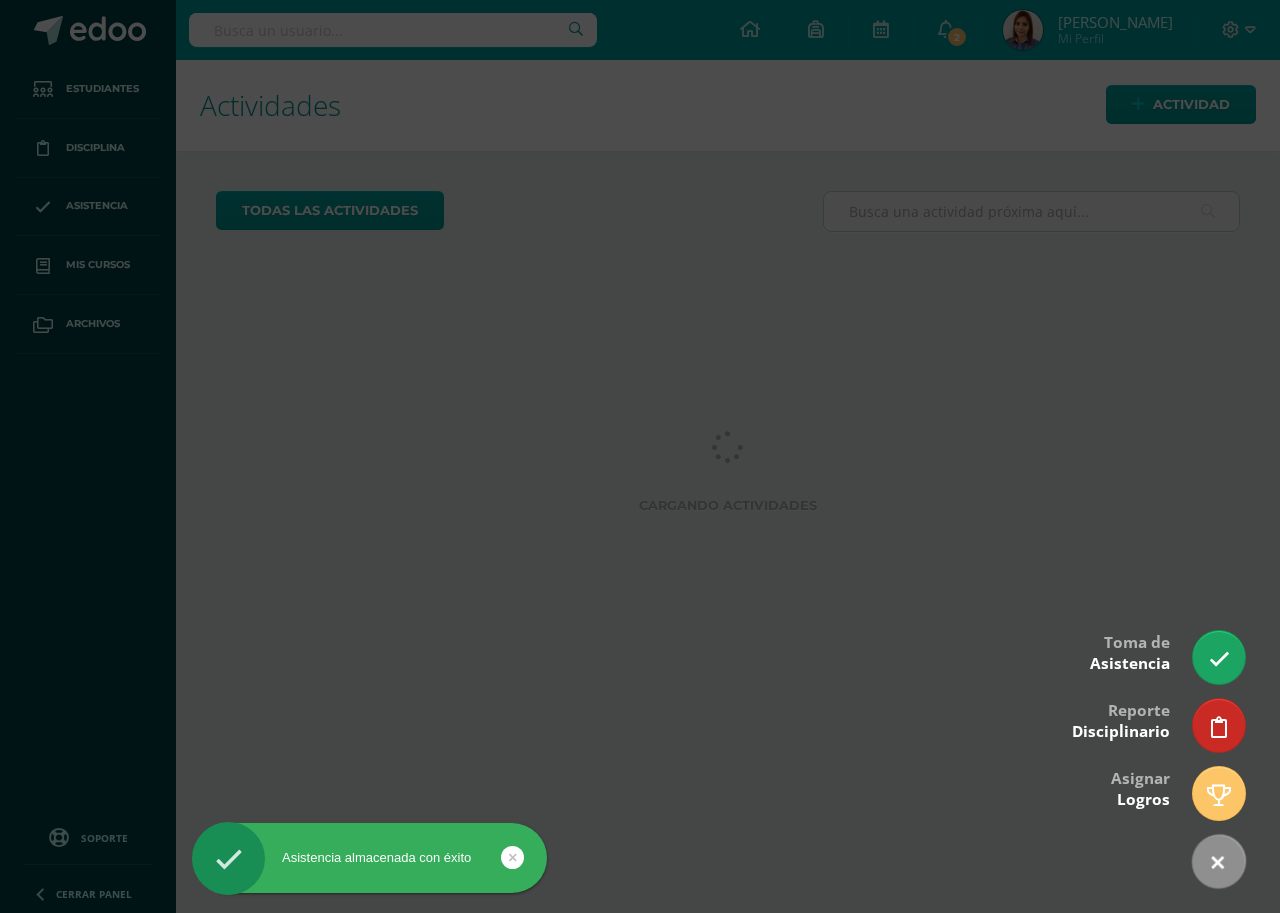 scroll, scrollTop: 0, scrollLeft: 0, axis: both 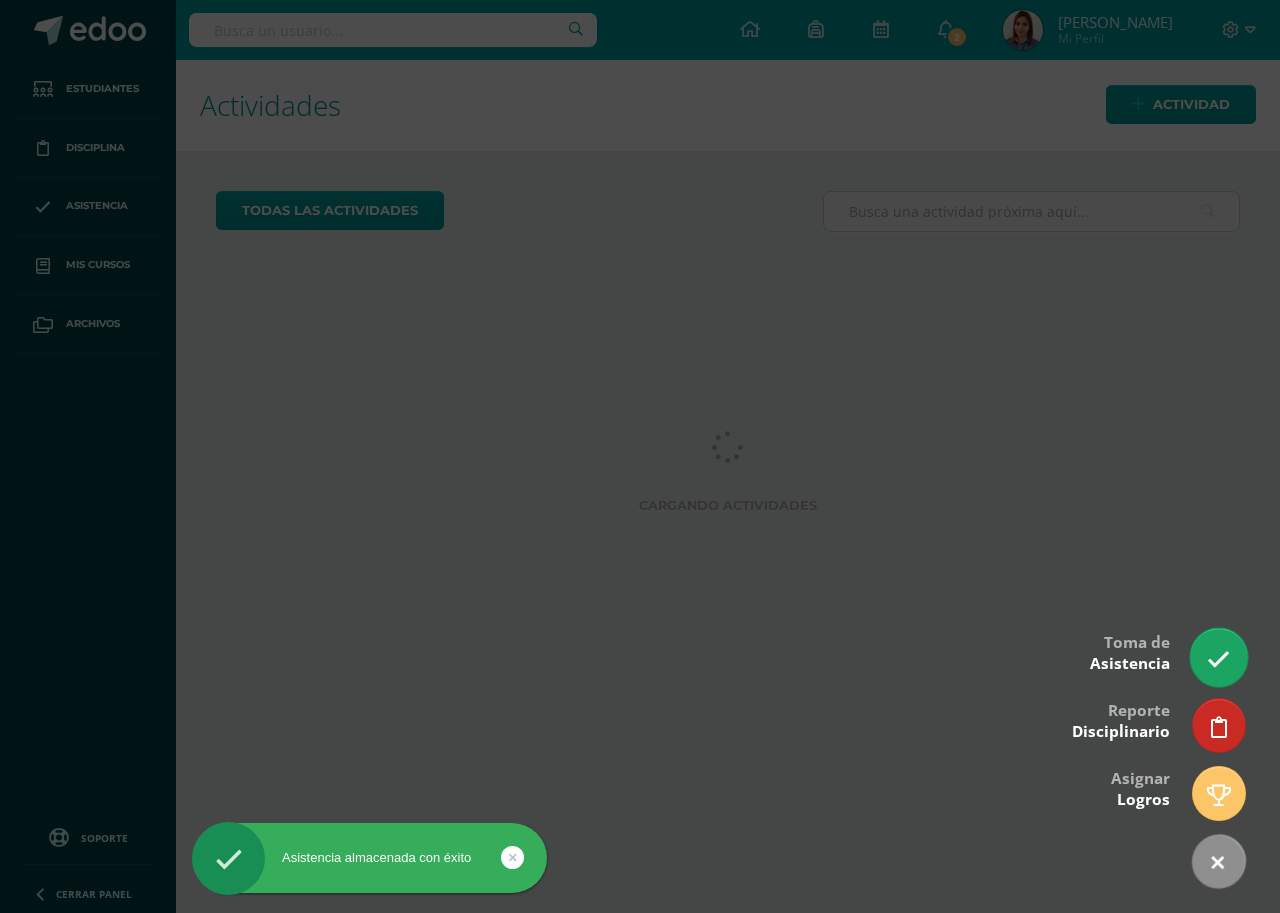 click at bounding box center [1218, 657] 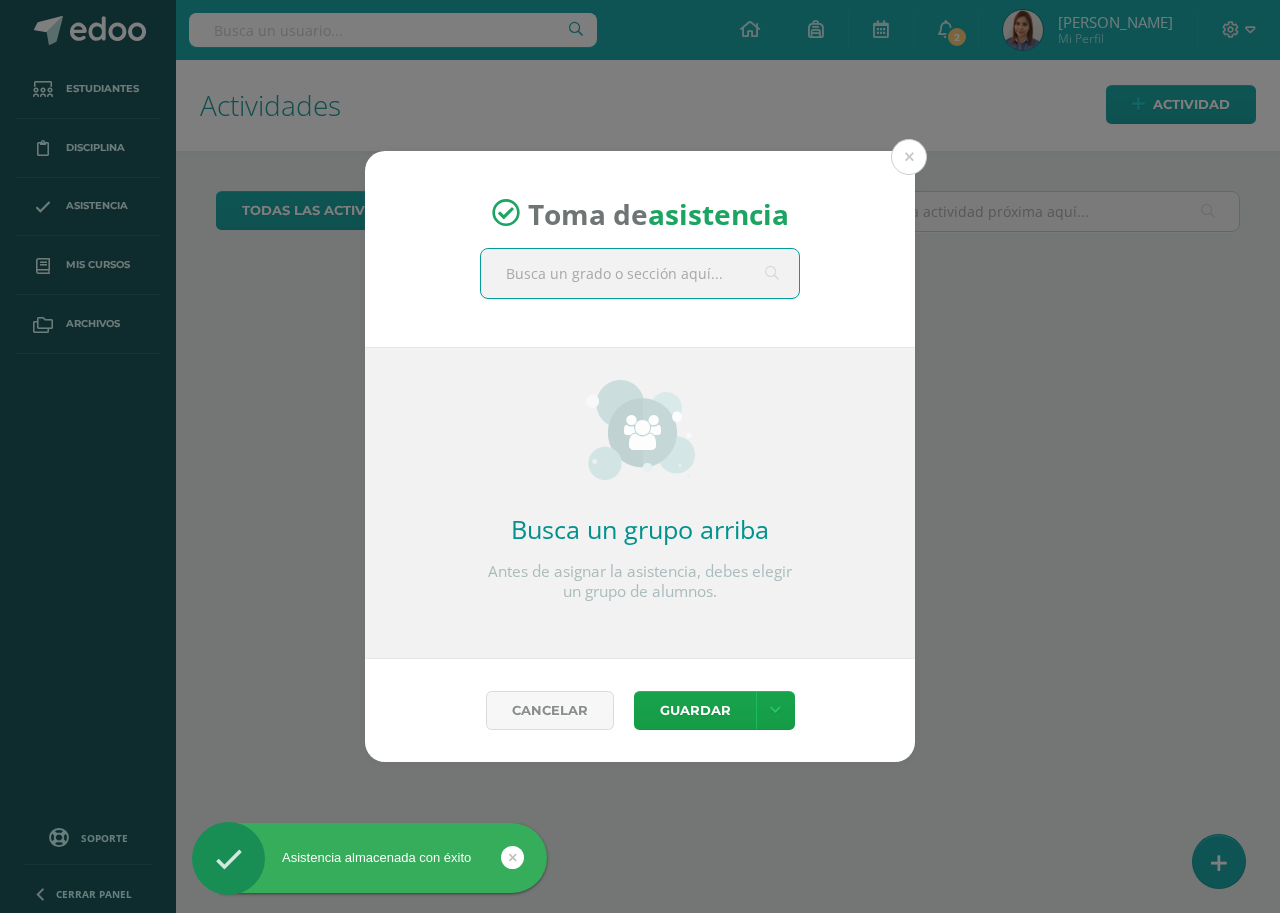 scroll, scrollTop: 0, scrollLeft: 0, axis: both 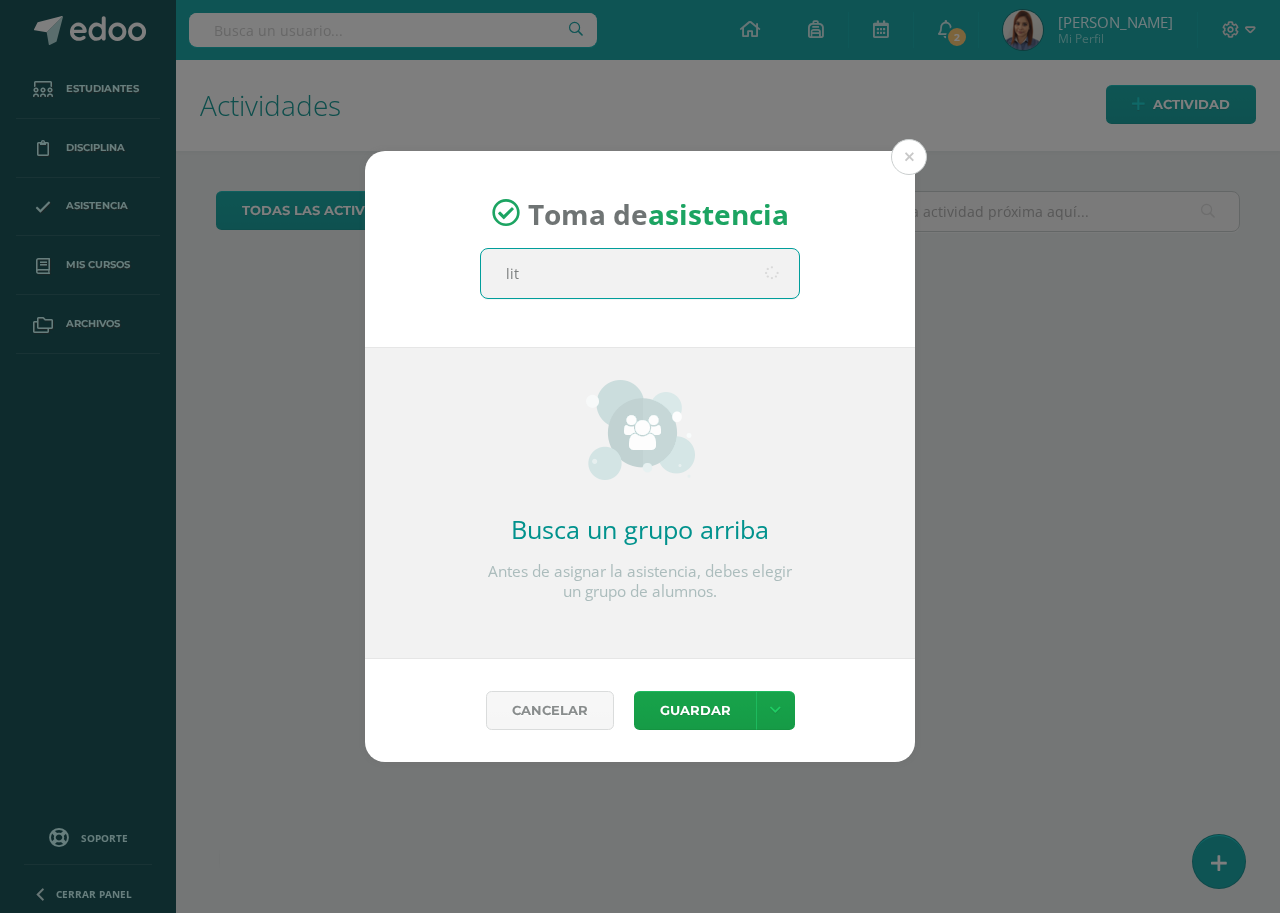 type on "lite" 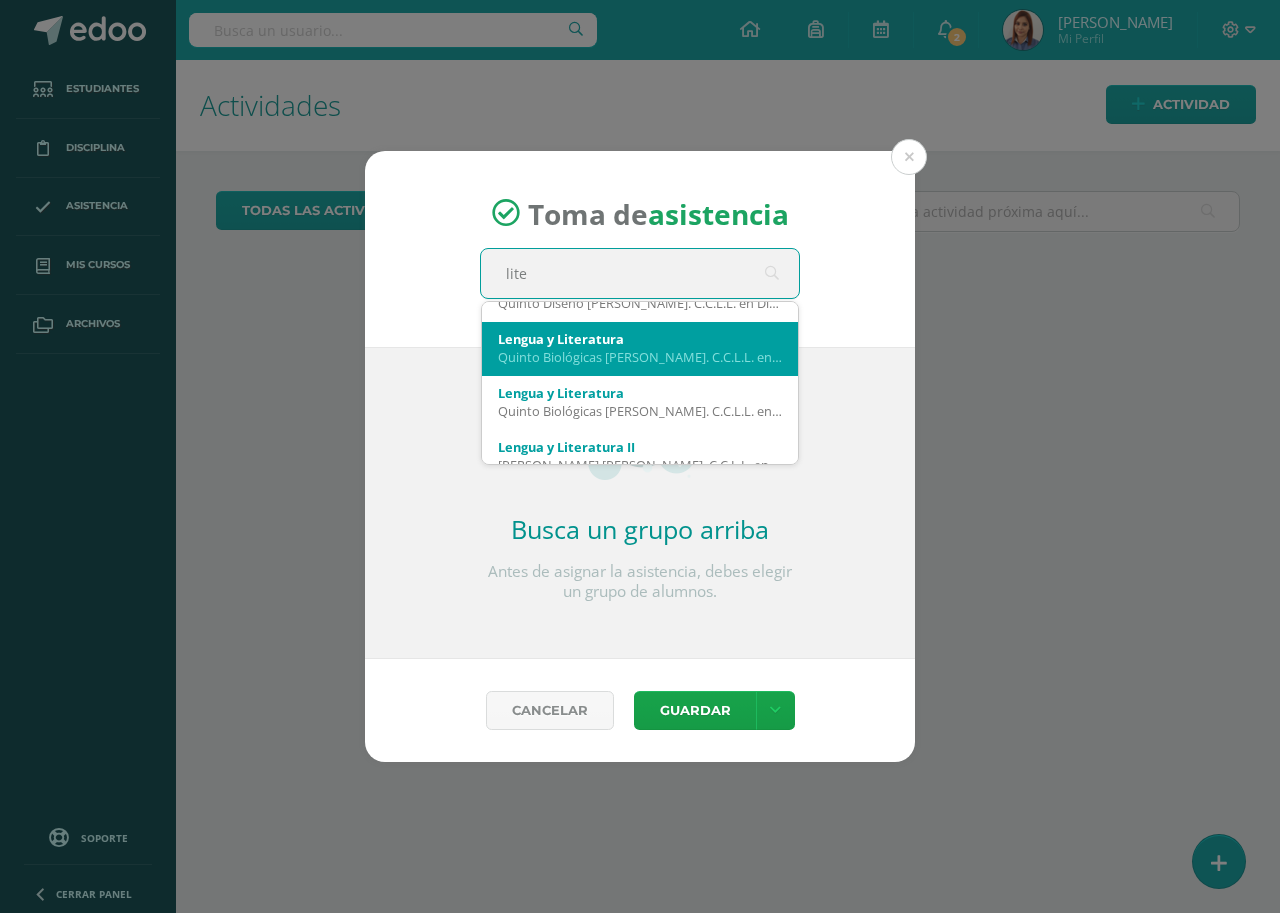 scroll, scrollTop: 108, scrollLeft: 0, axis: vertical 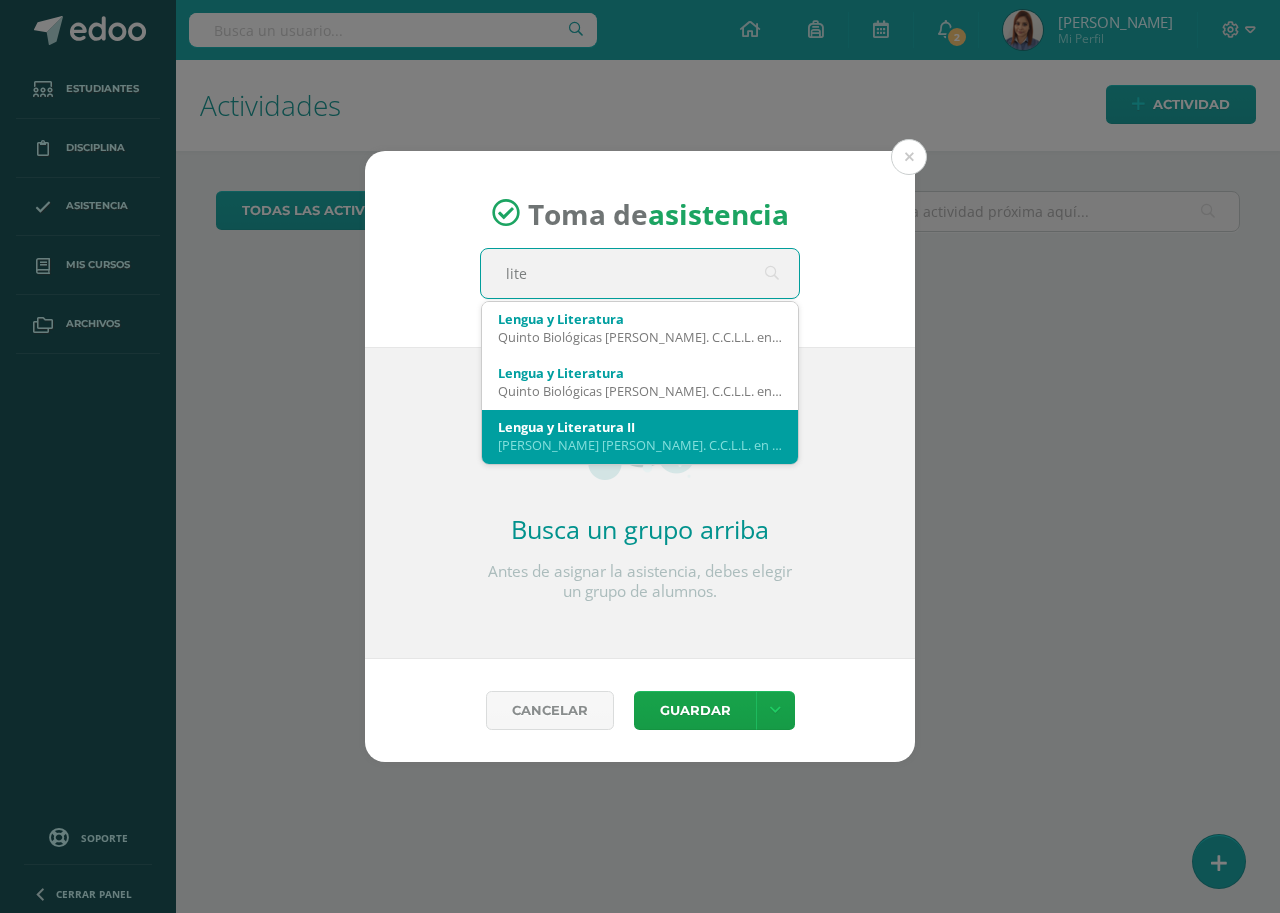 click on "Quinto Finanzas Bach. C.C.L.L.  en Finanzas y Administración 'A'" at bounding box center [640, 445] 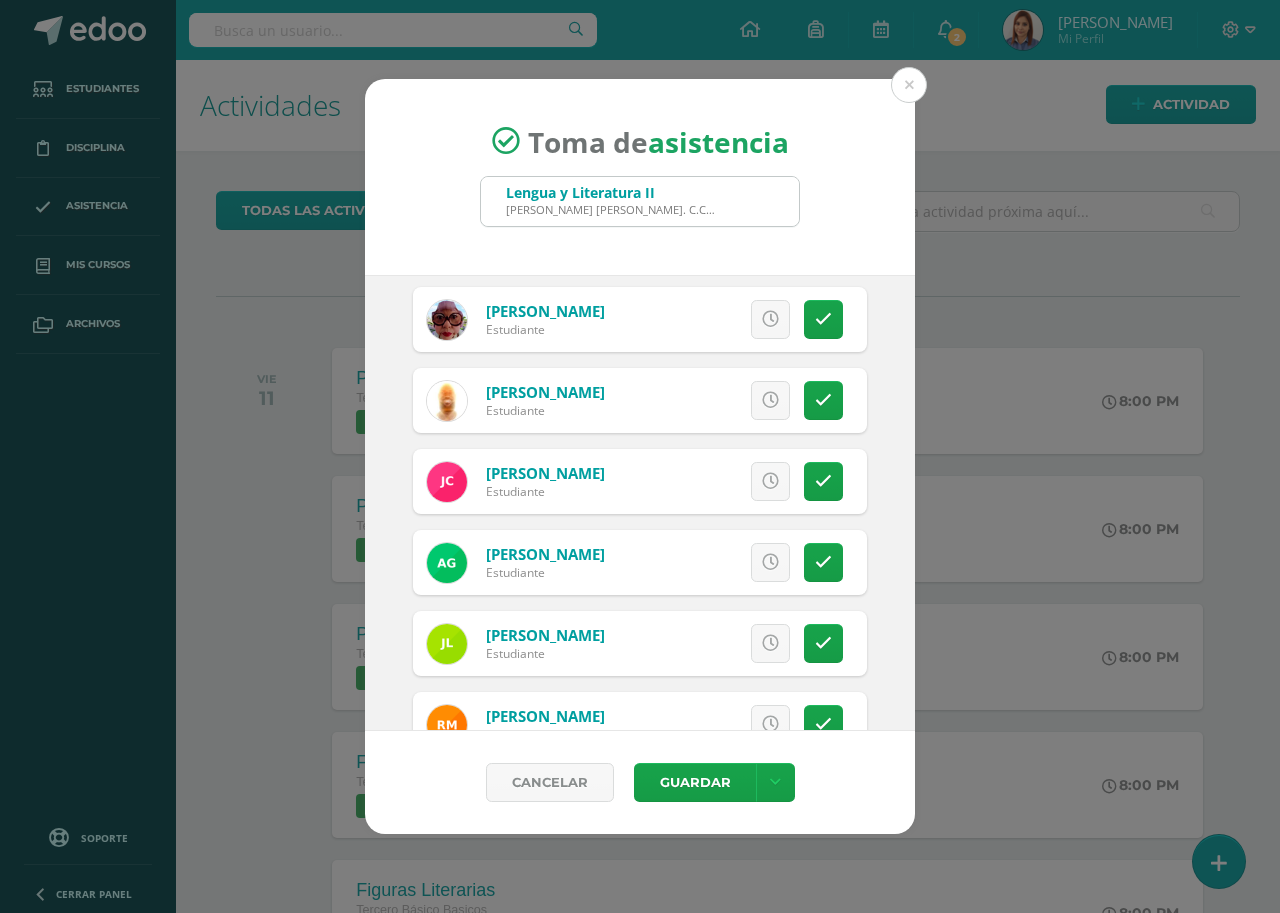 scroll, scrollTop: 100, scrollLeft: 0, axis: vertical 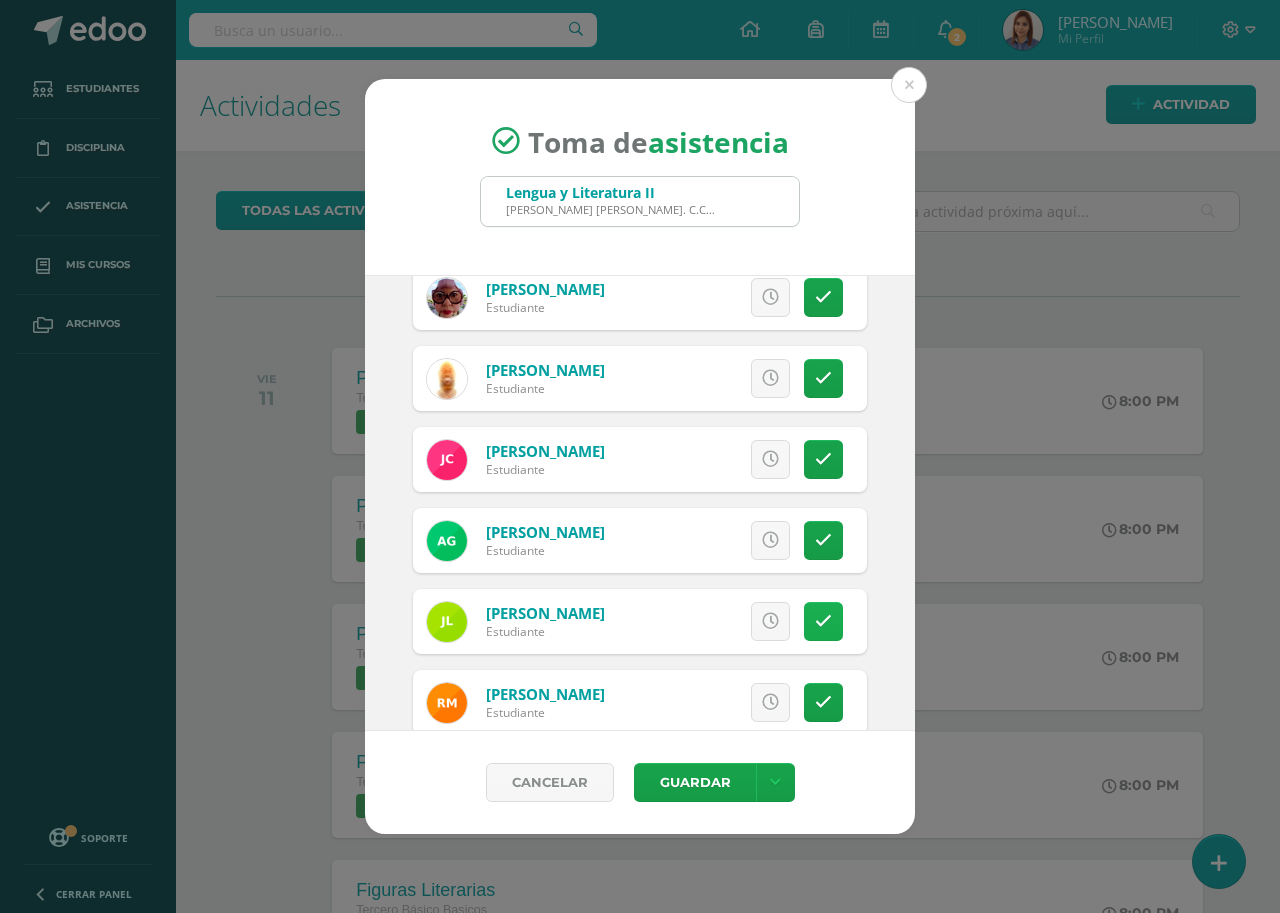 click at bounding box center (823, 621) 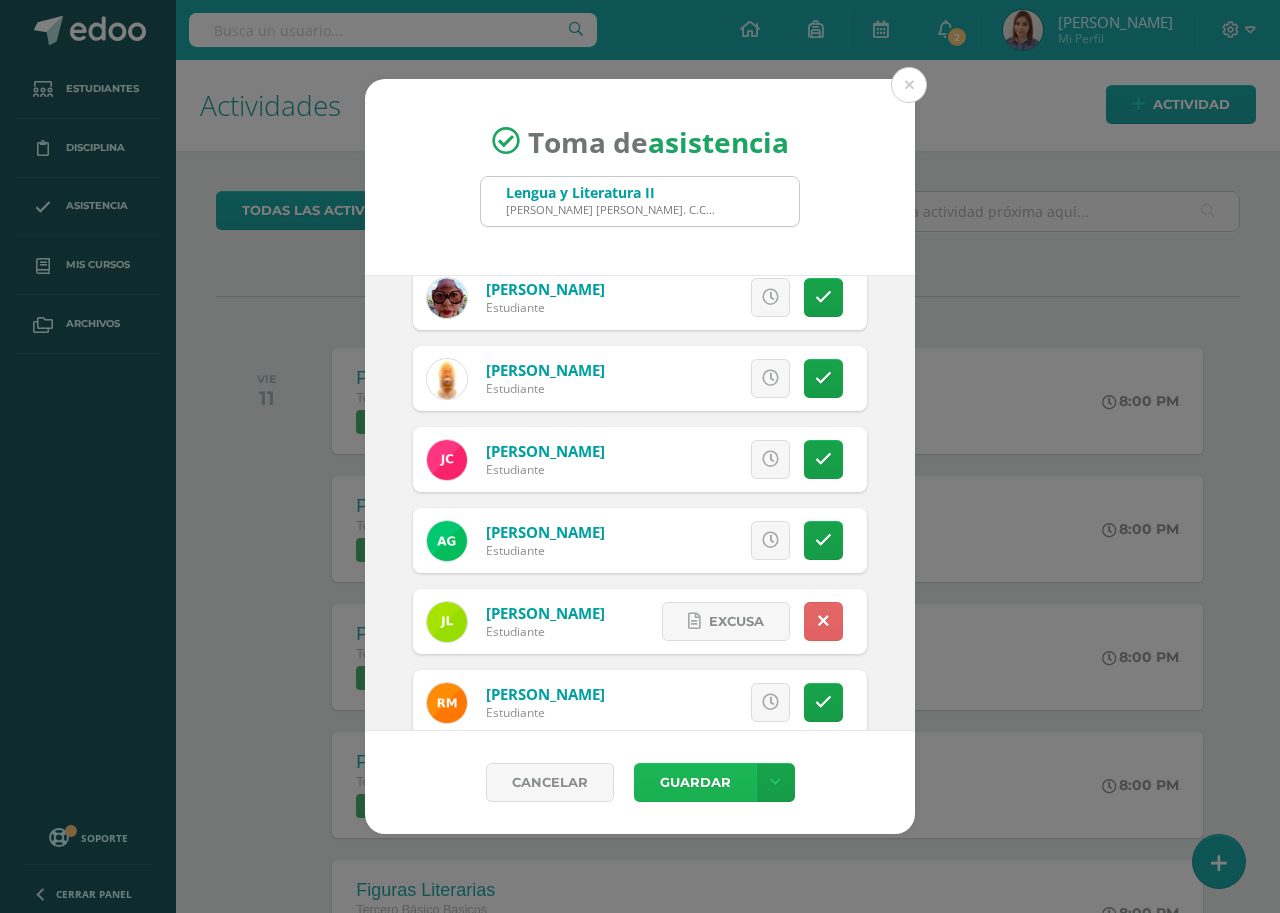 click on "Guardar" at bounding box center (695, 782) 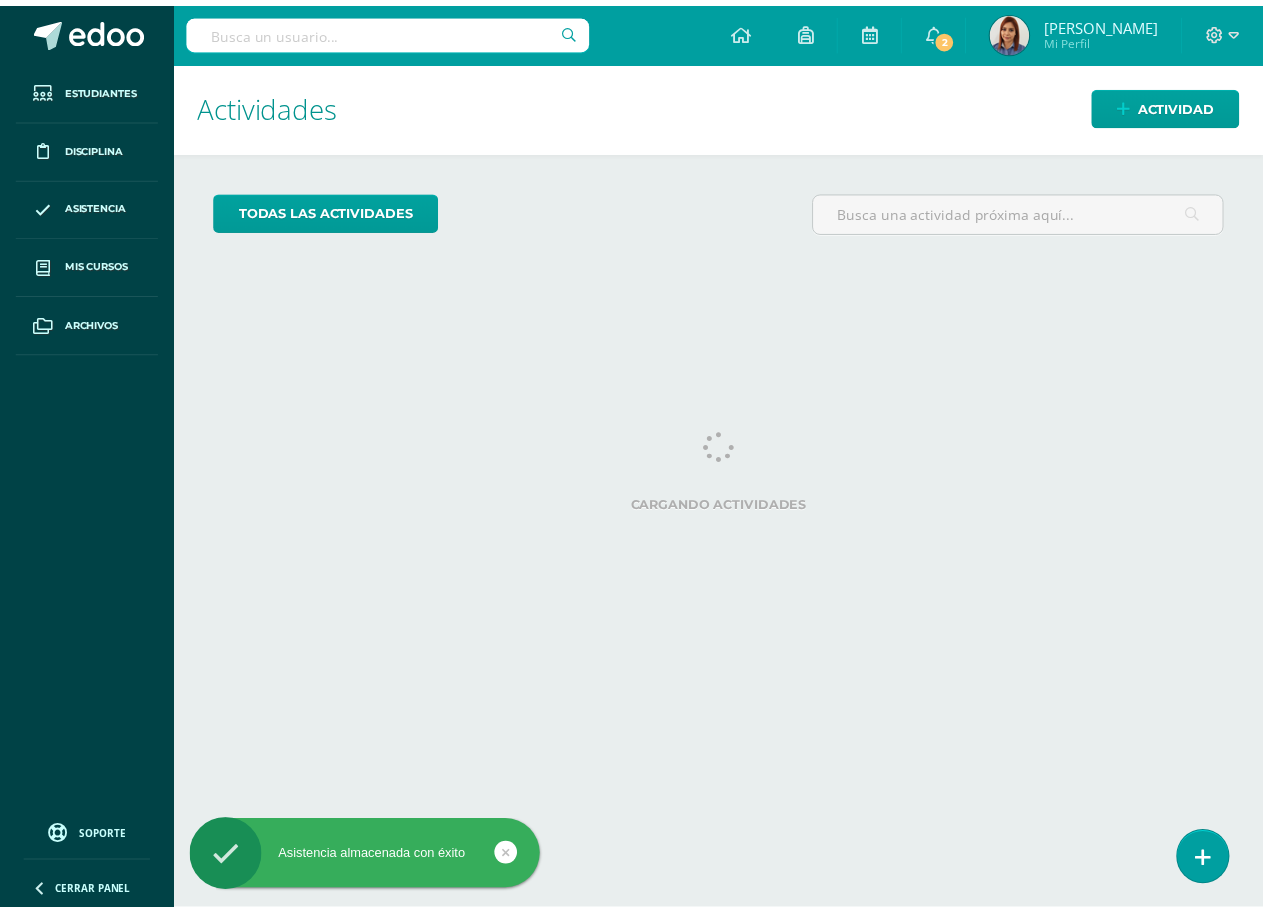 scroll, scrollTop: 0, scrollLeft: 0, axis: both 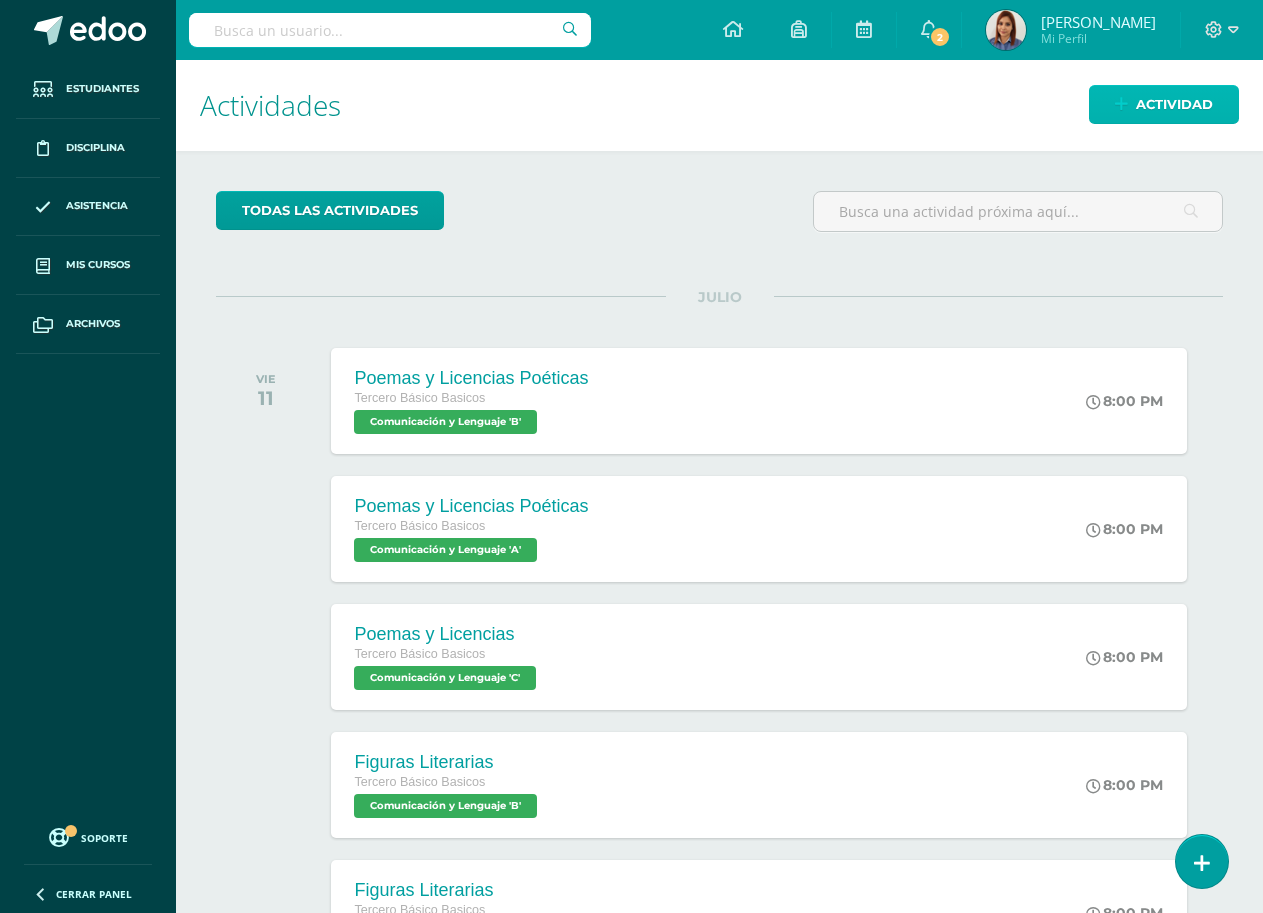 click on "Actividad" at bounding box center [1174, 104] 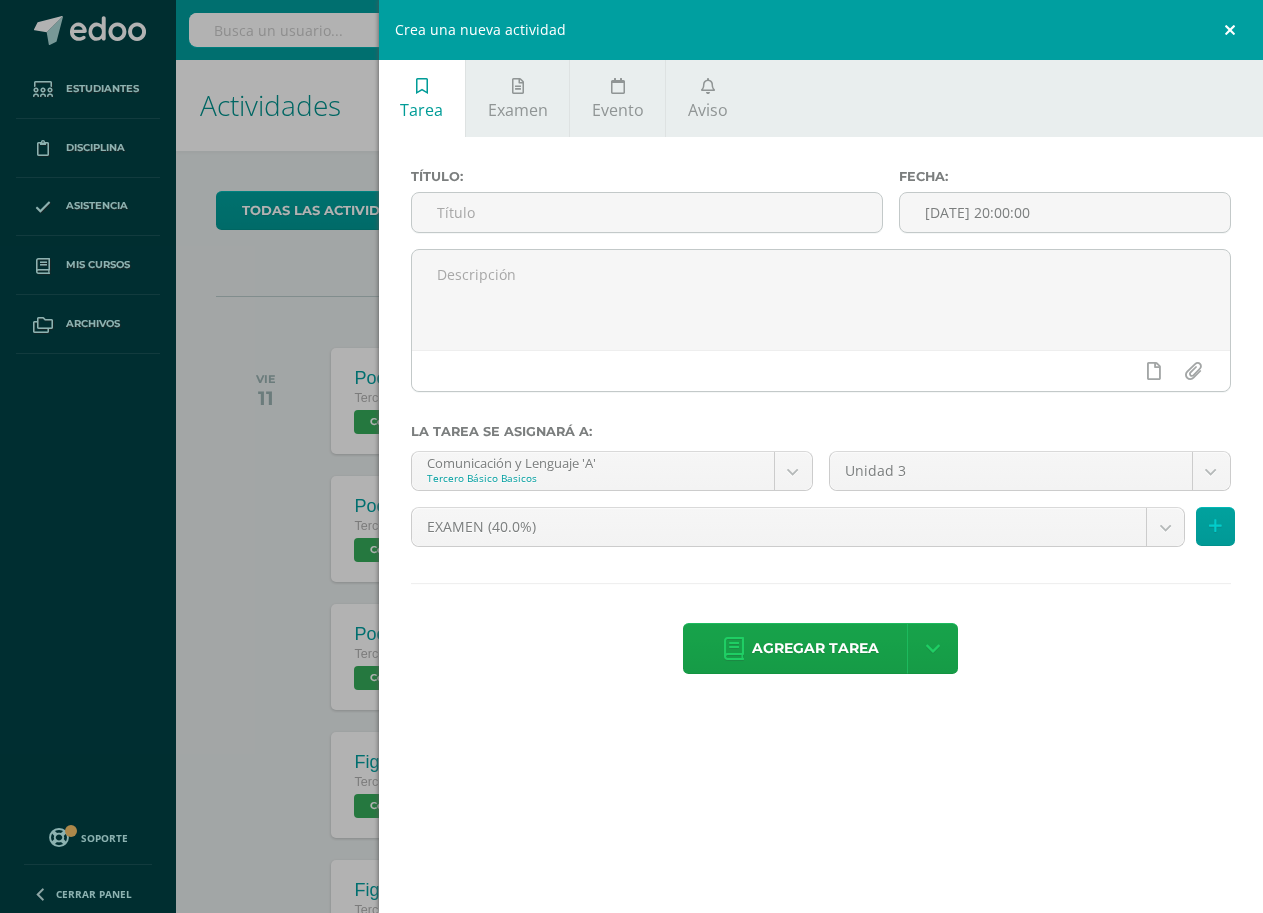click at bounding box center [1233, 30] 